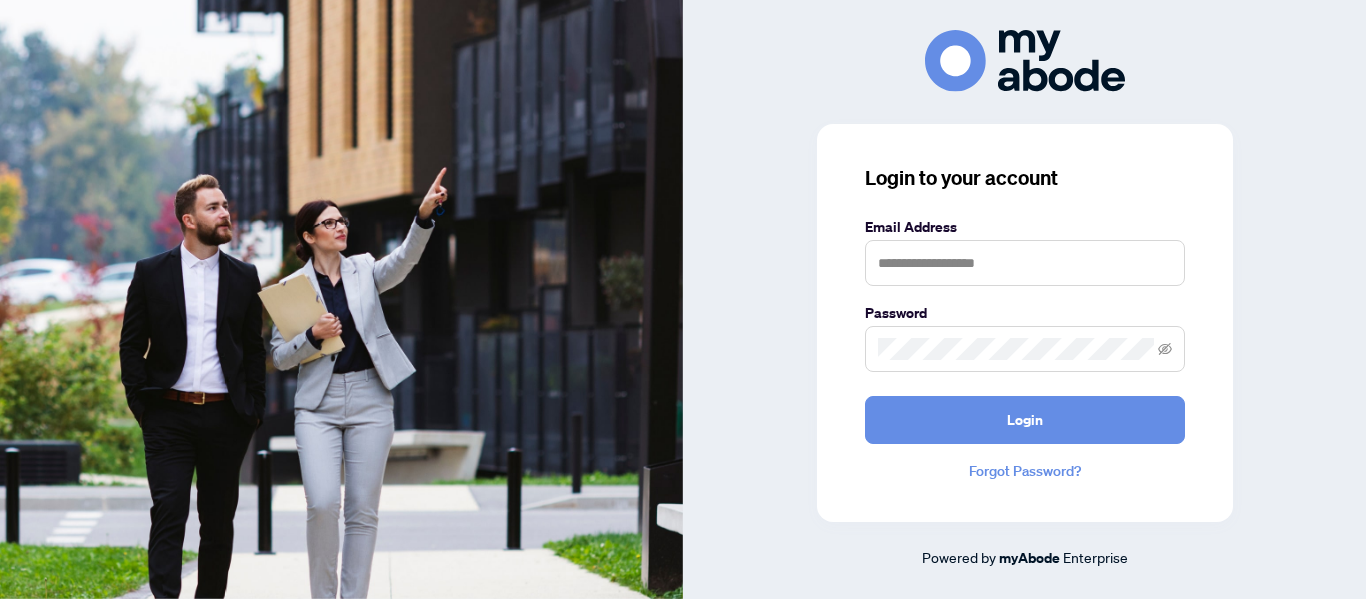scroll, scrollTop: 0, scrollLeft: 0, axis: both 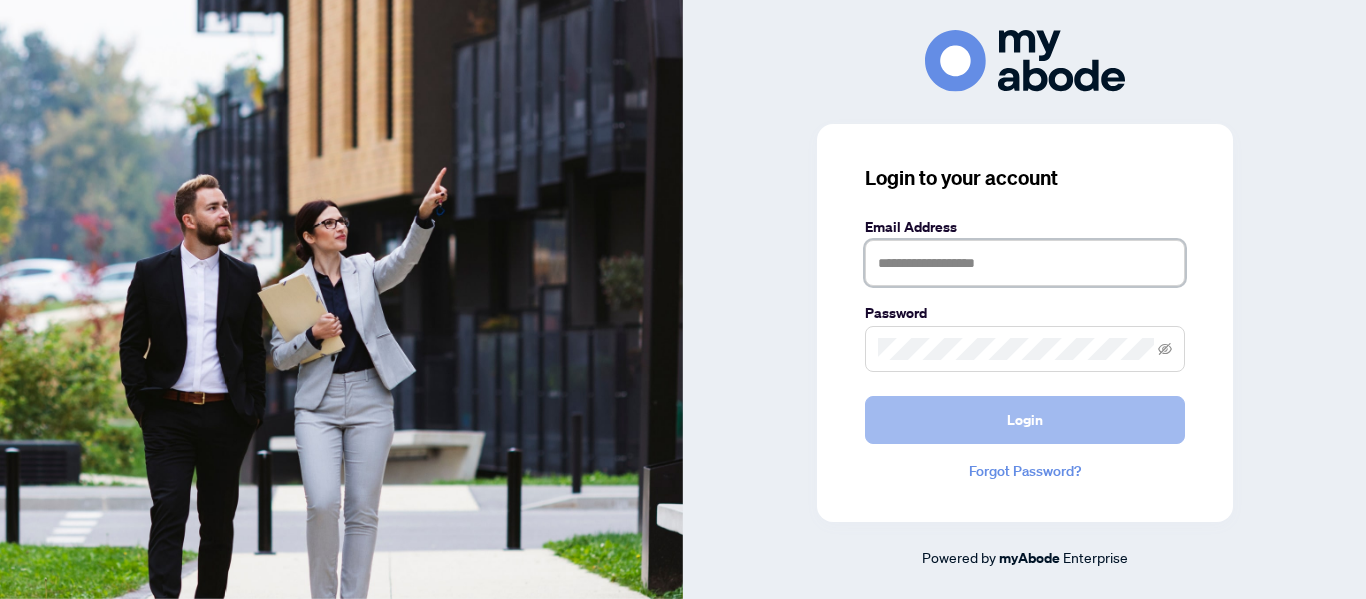 type on "**********" 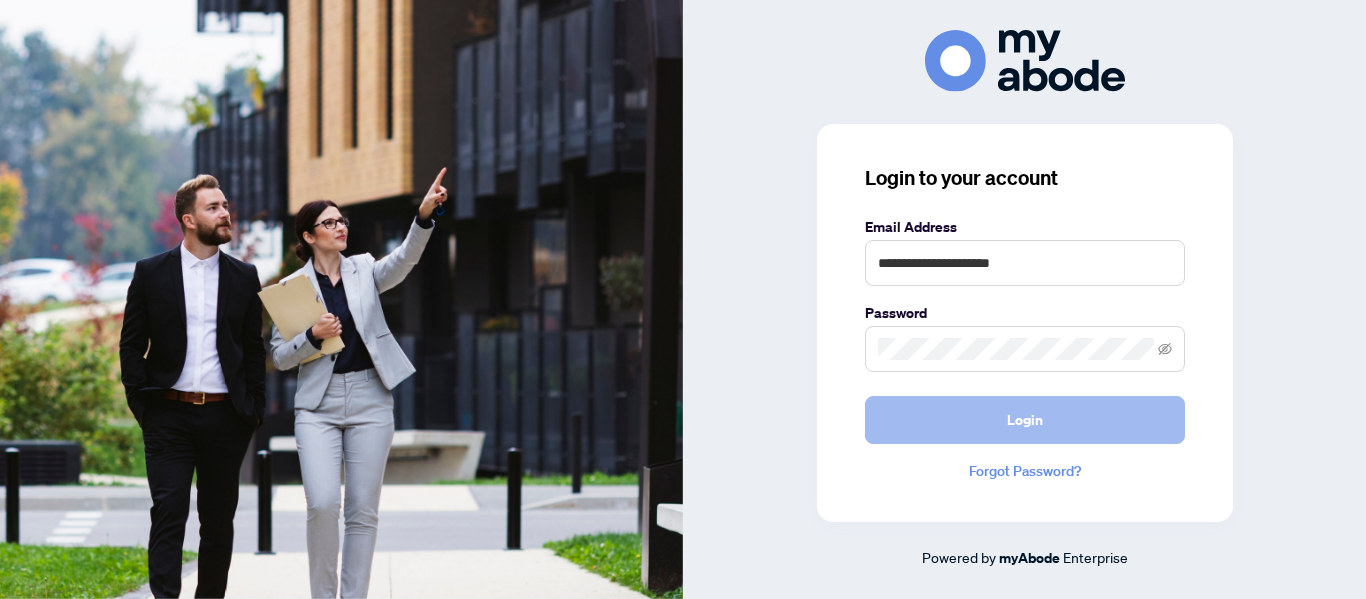 click on "Login" at bounding box center [1025, 420] 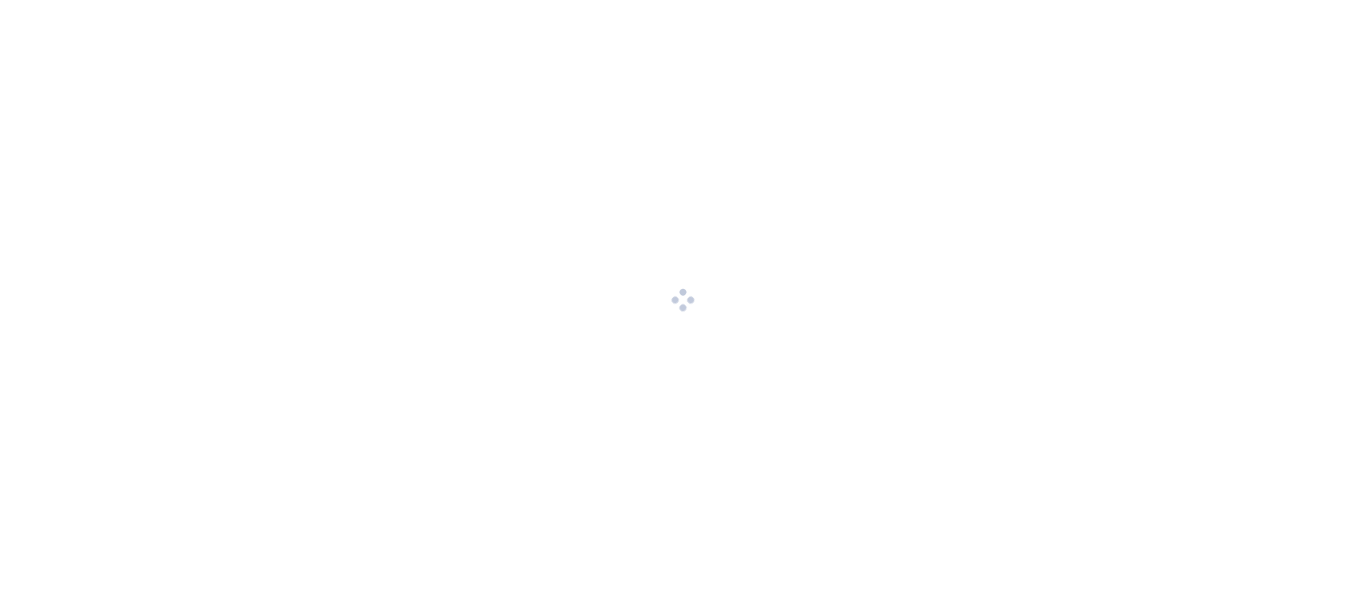 scroll, scrollTop: 0, scrollLeft: 0, axis: both 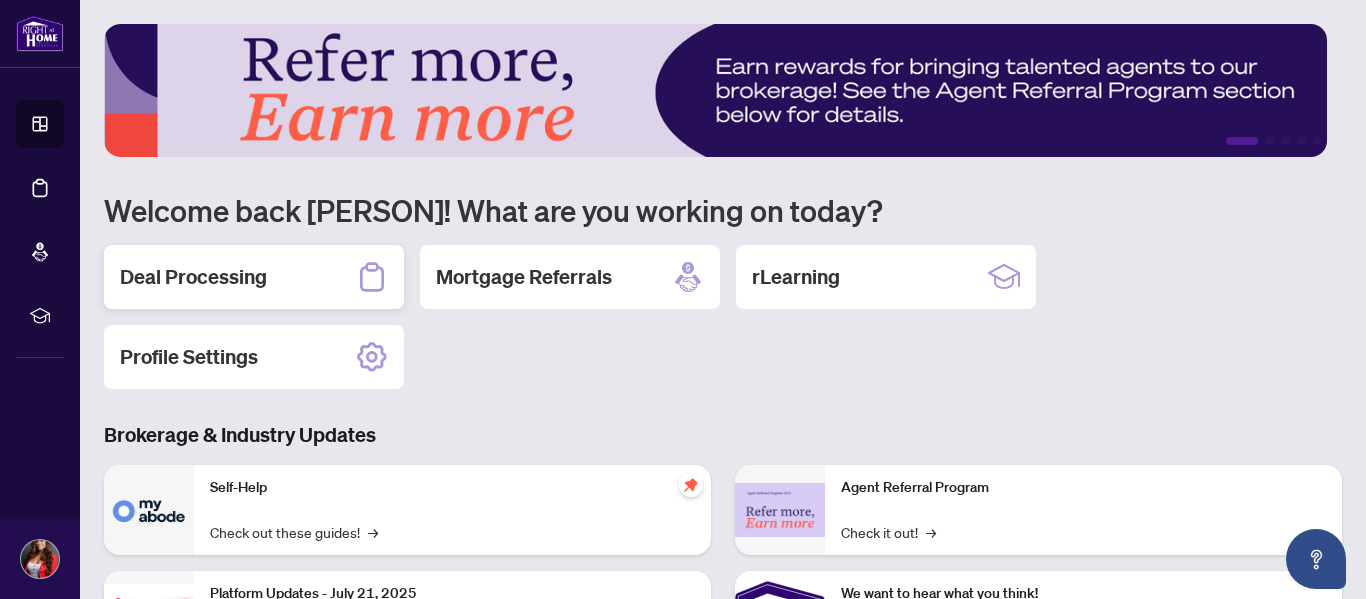 click on "Deal Processing" at bounding box center (193, 277) 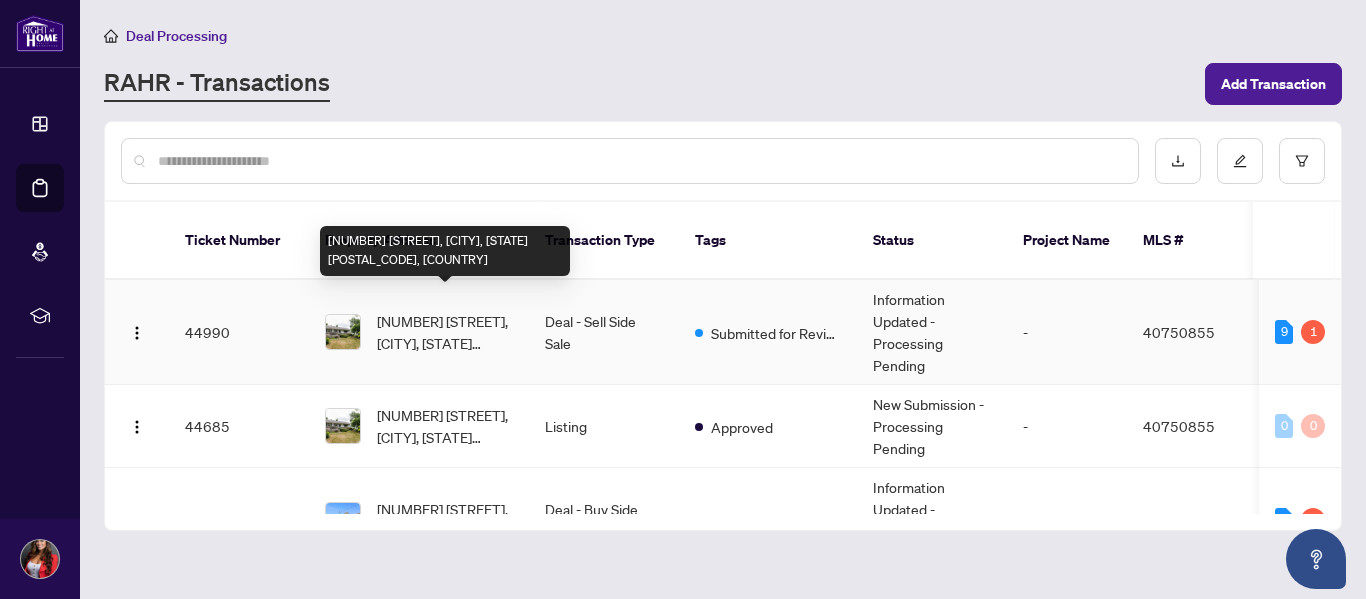 click on "[NUMBER] [STREET], [CITY], [STATE] [POSTAL_CODE], [COUNTRY]" at bounding box center (445, 332) 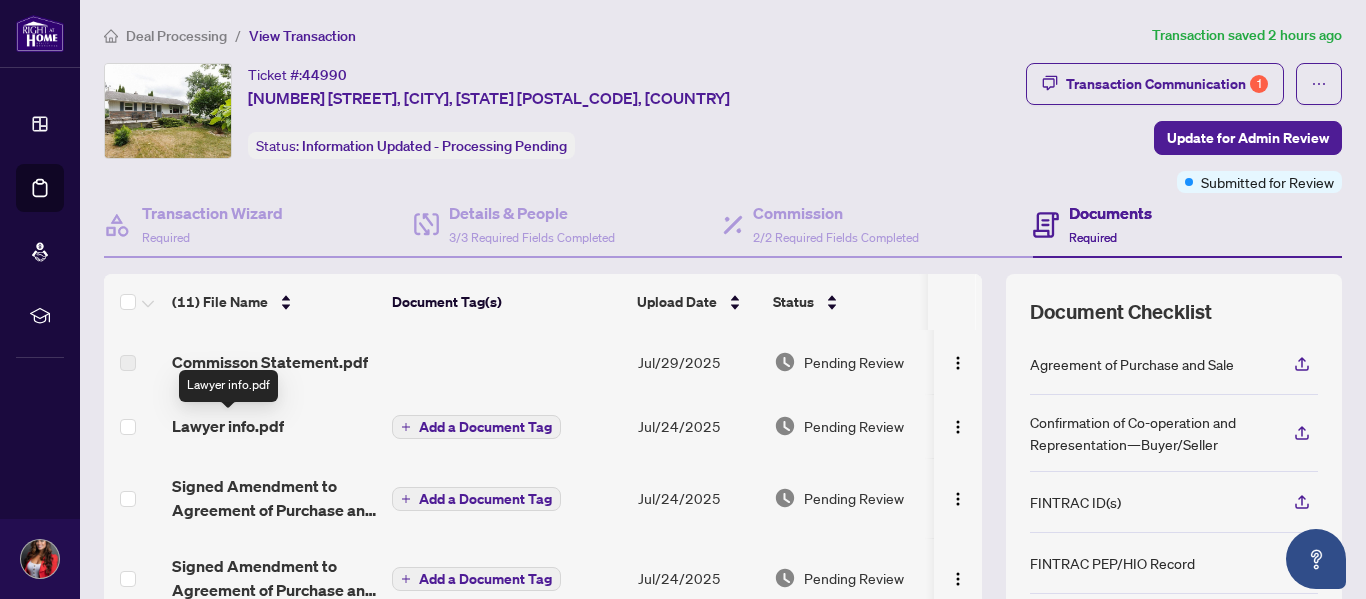 click on "Lawyer info.pdf" at bounding box center [228, 426] 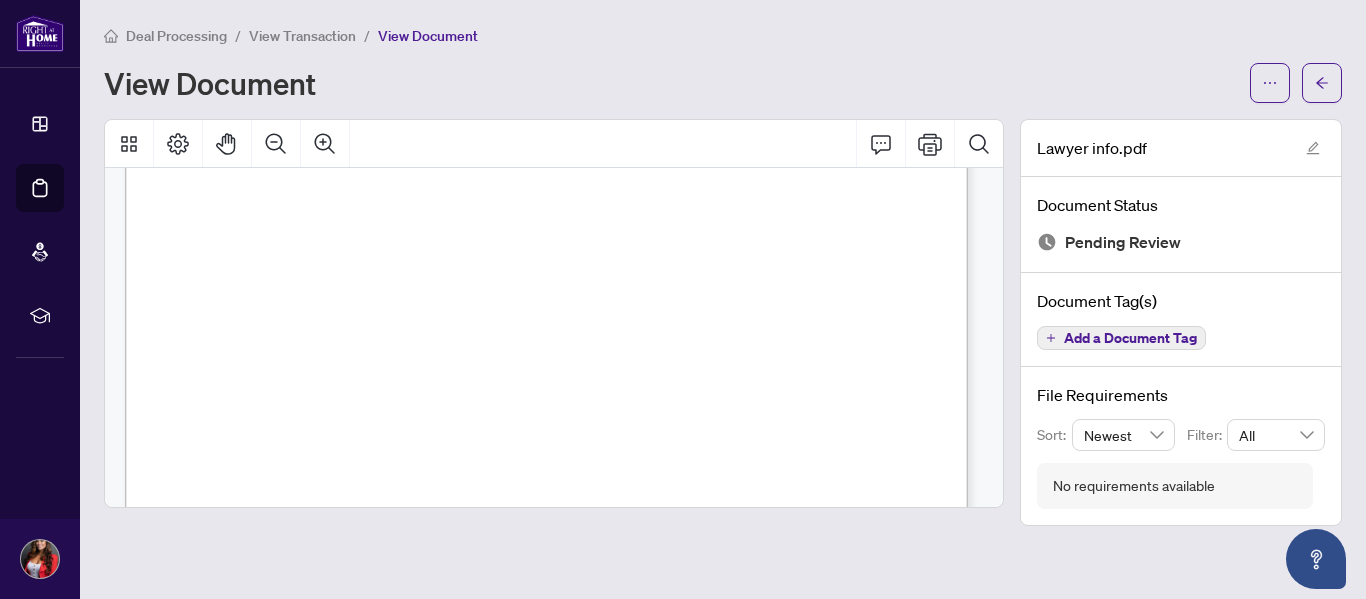 scroll, scrollTop: 0, scrollLeft: 0, axis: both 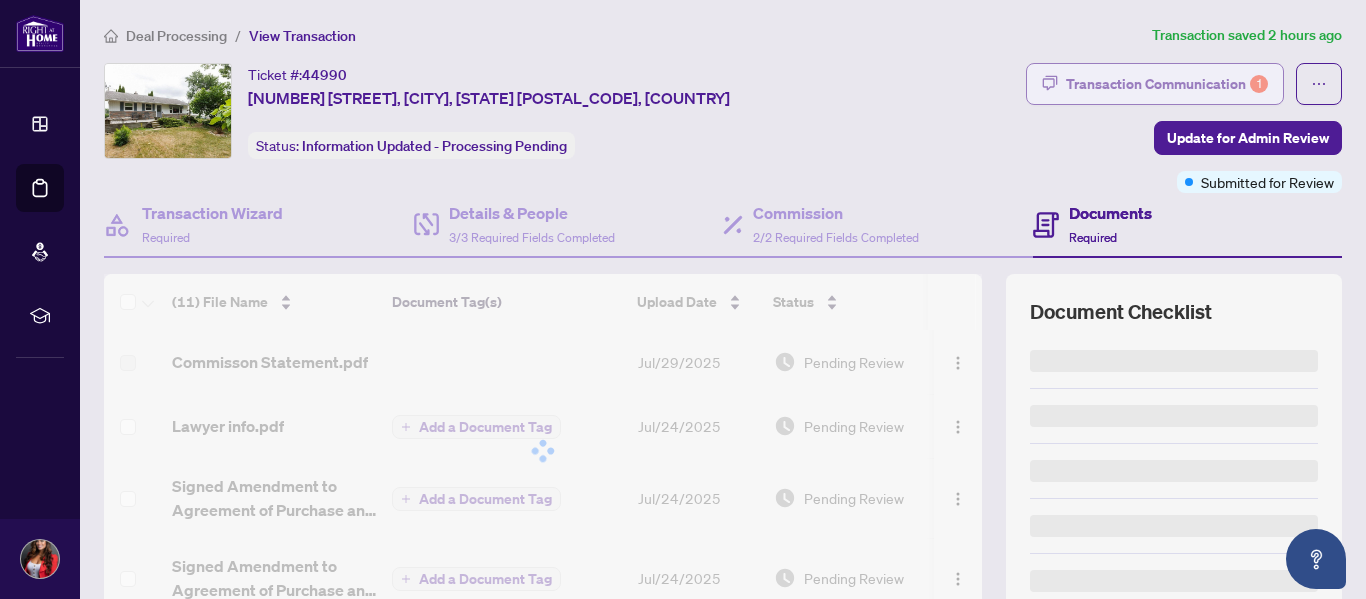click on "Transaction Communication 1" at bounding box center [1167, 84] 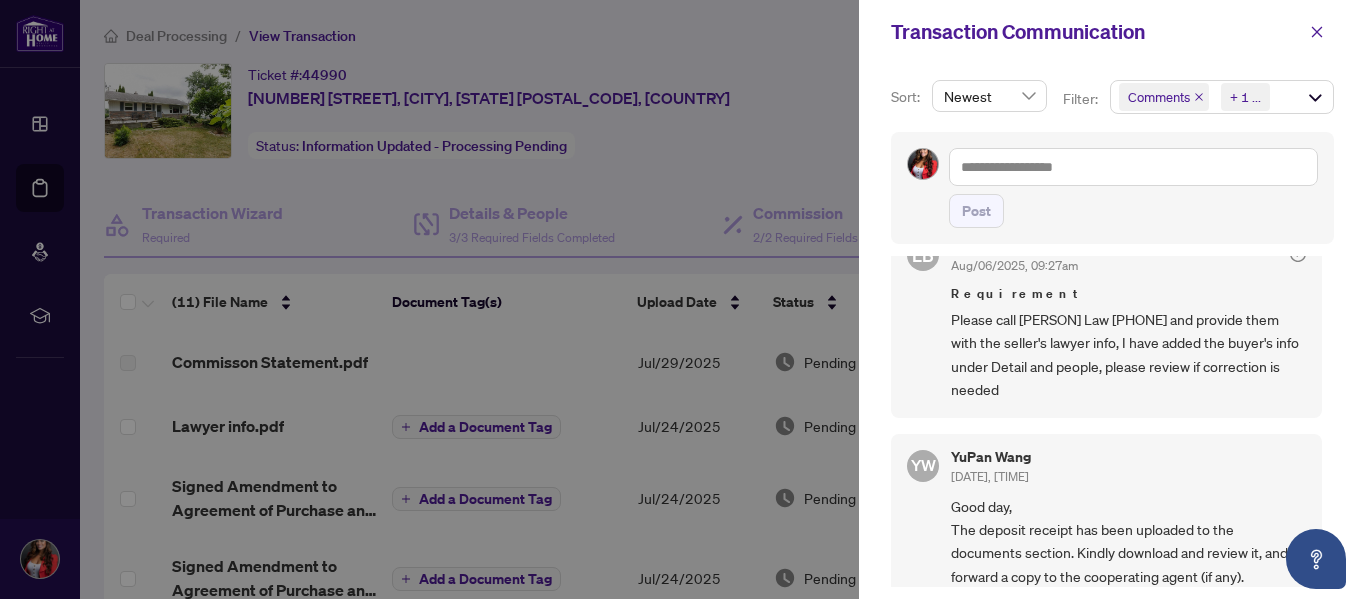 scroll, scrollTop: 0, scrollLeft: 0, axis: both 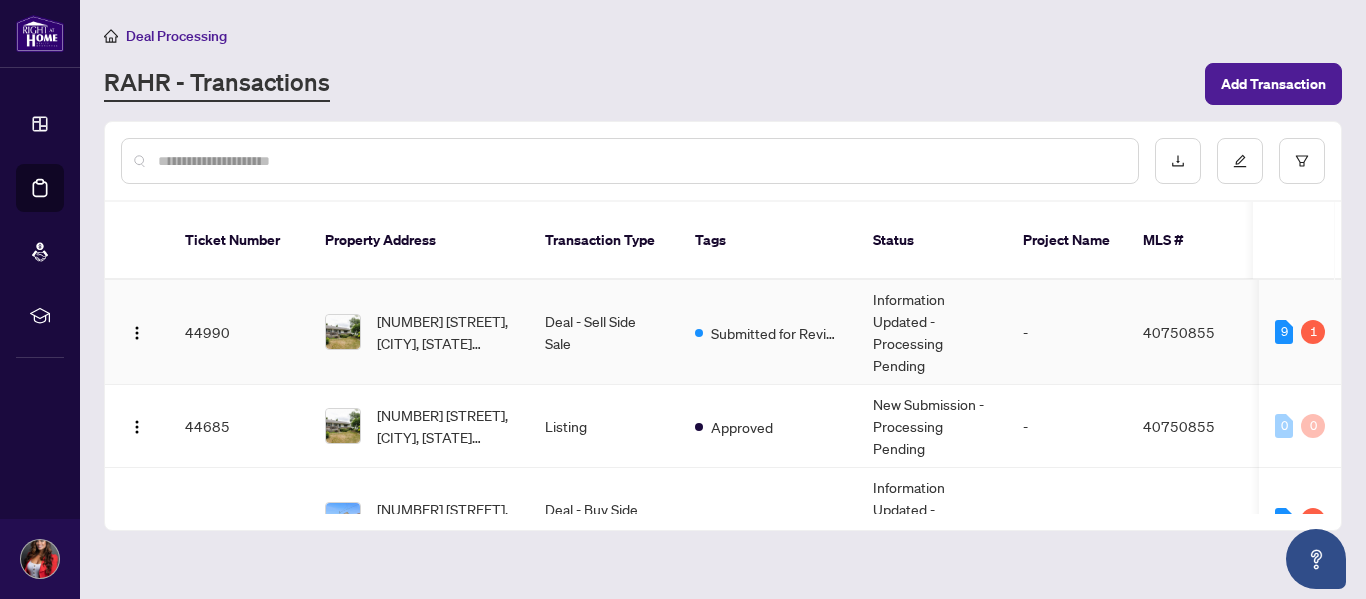 click on "[NUMBER] [STREET], [CITY], [STATE] [POSTAL_CODE], [COUNTRY]" at bounding box center (445, 332) 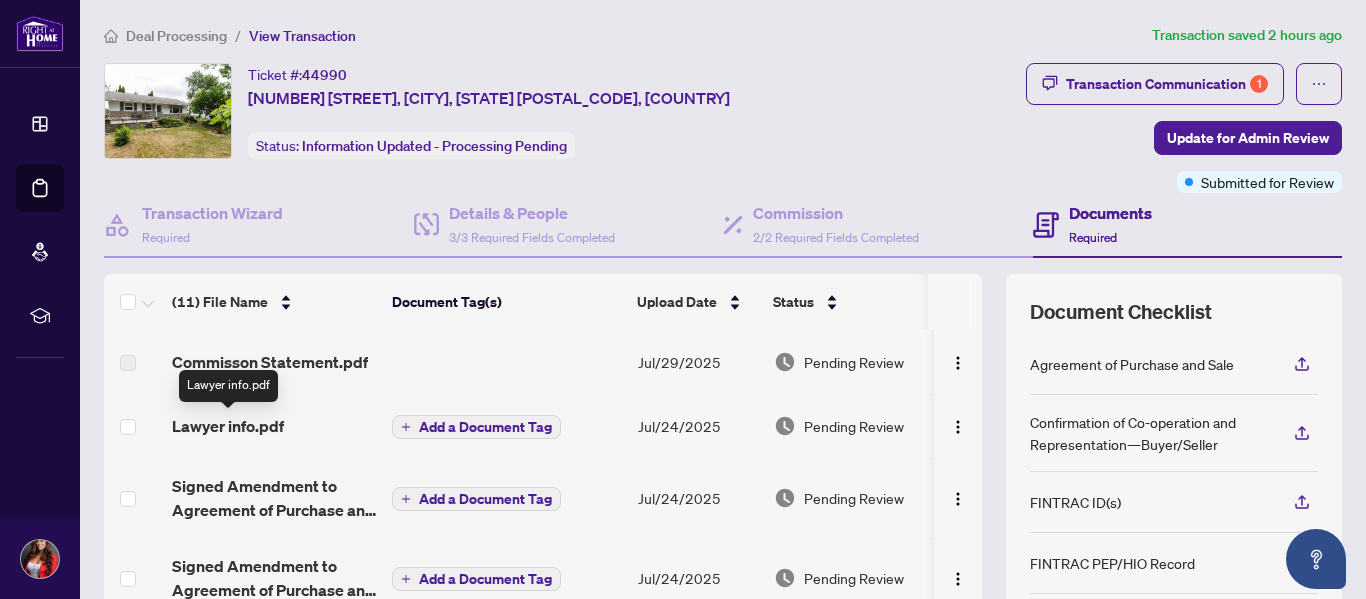 click on "Lawyer info.pdf" at bounding box center (228, 426) 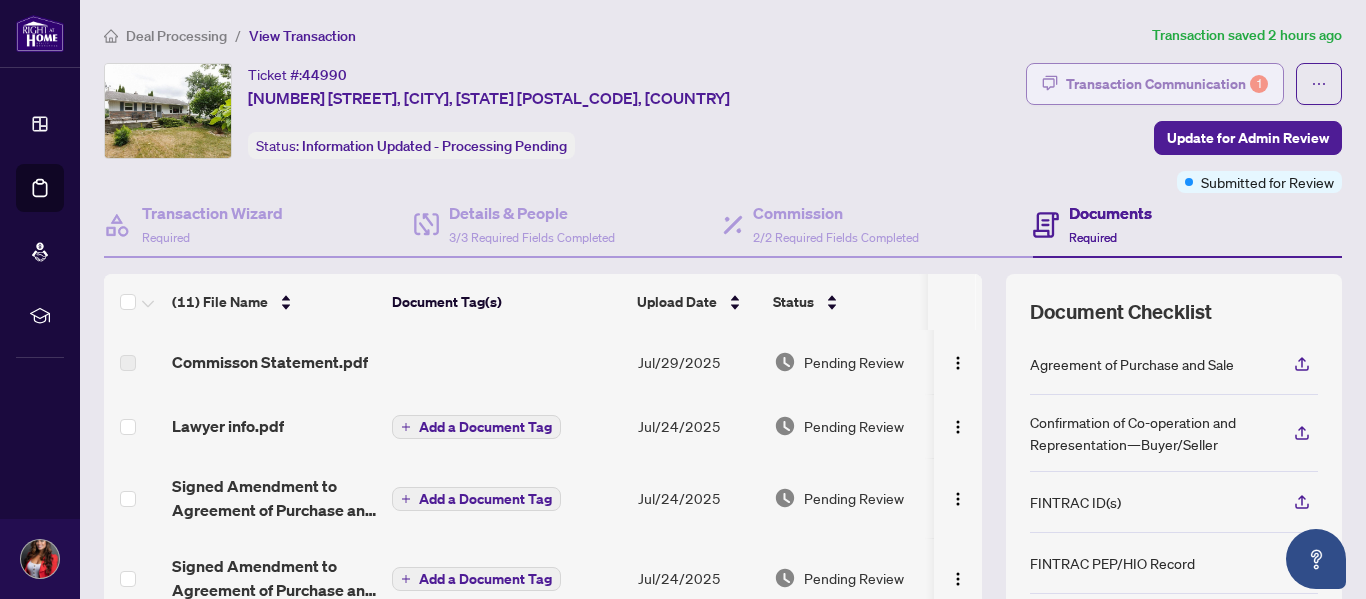 click on "Transaction Communication 1" at bounding box center (1167, 84) 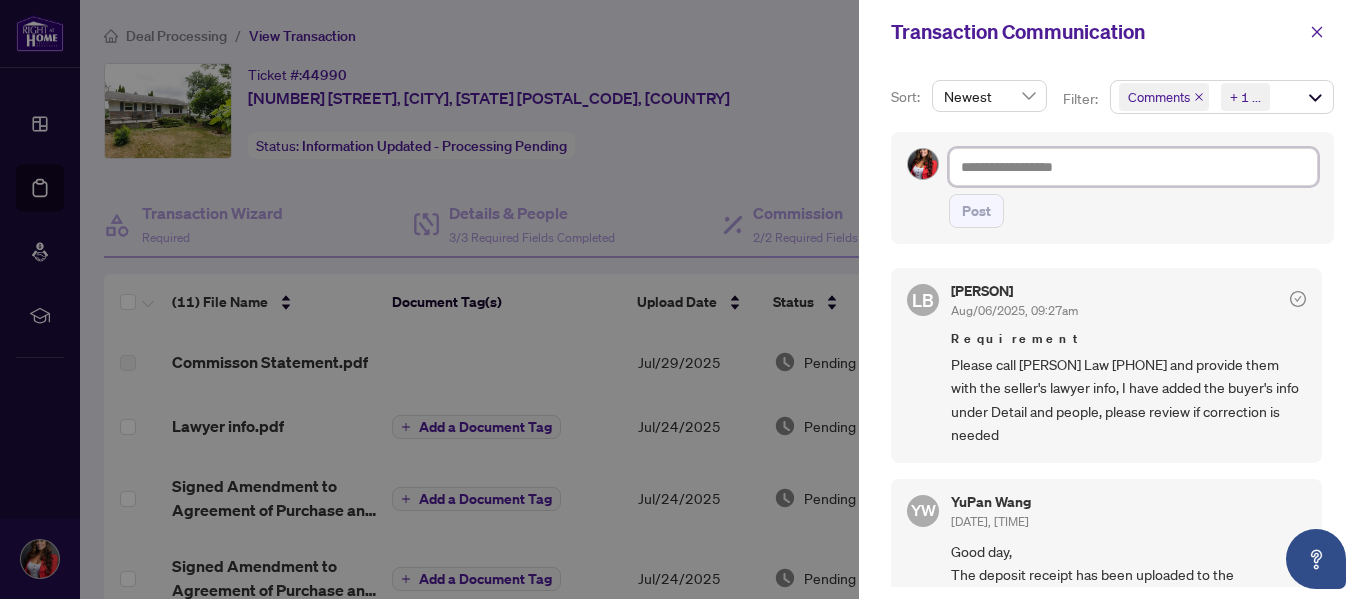 click at bounding box center [1133, 167] 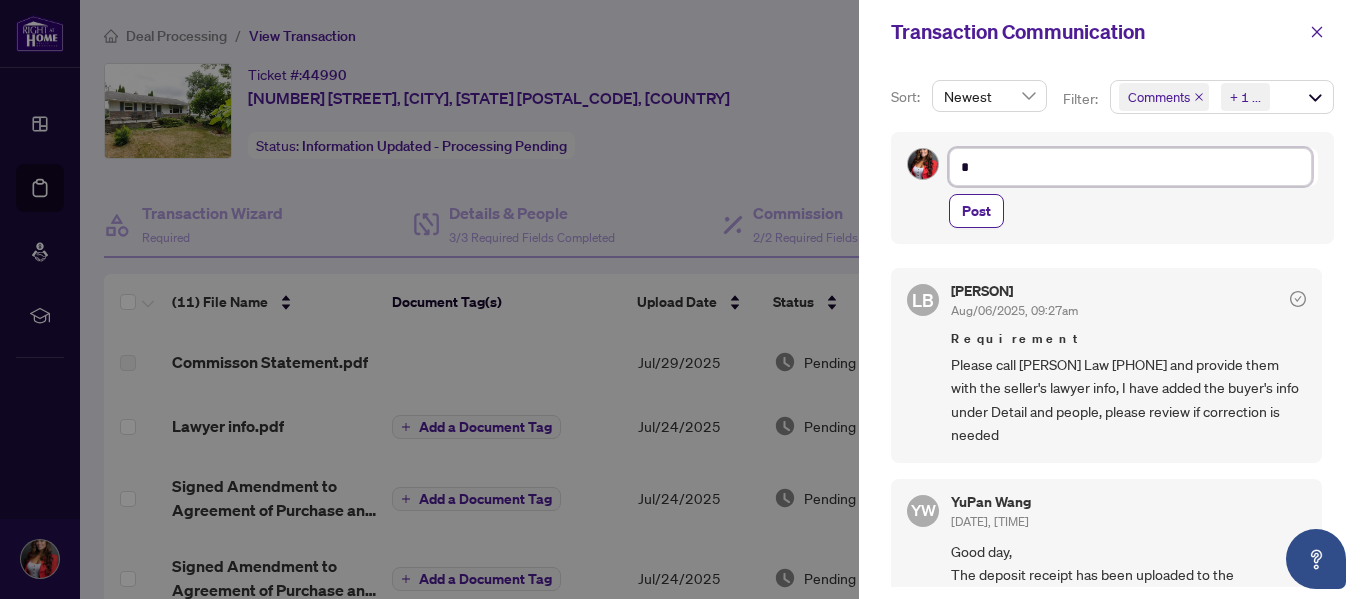 type on "**" 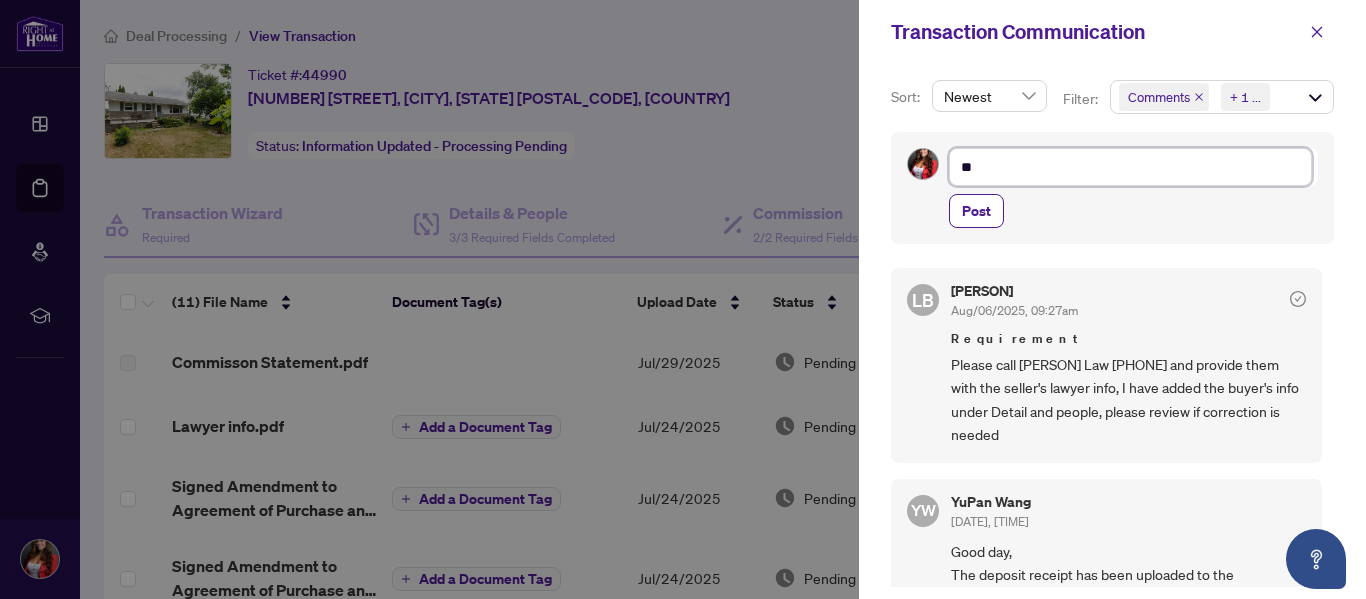 type on "***" 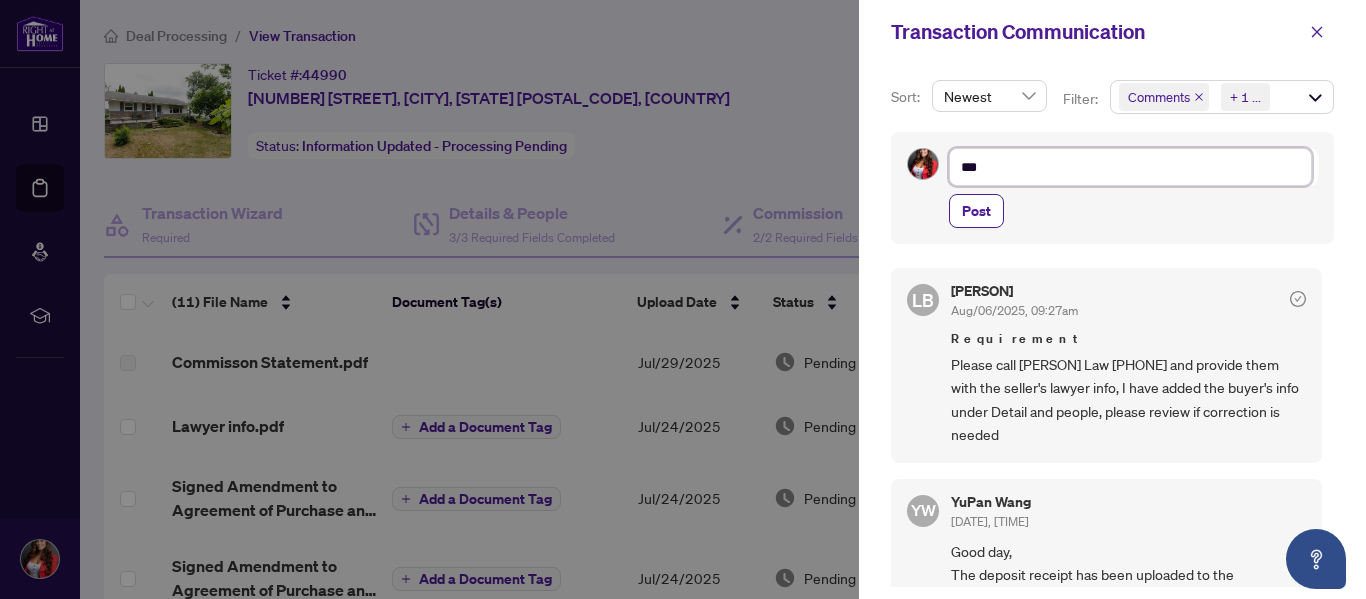 type on "****" 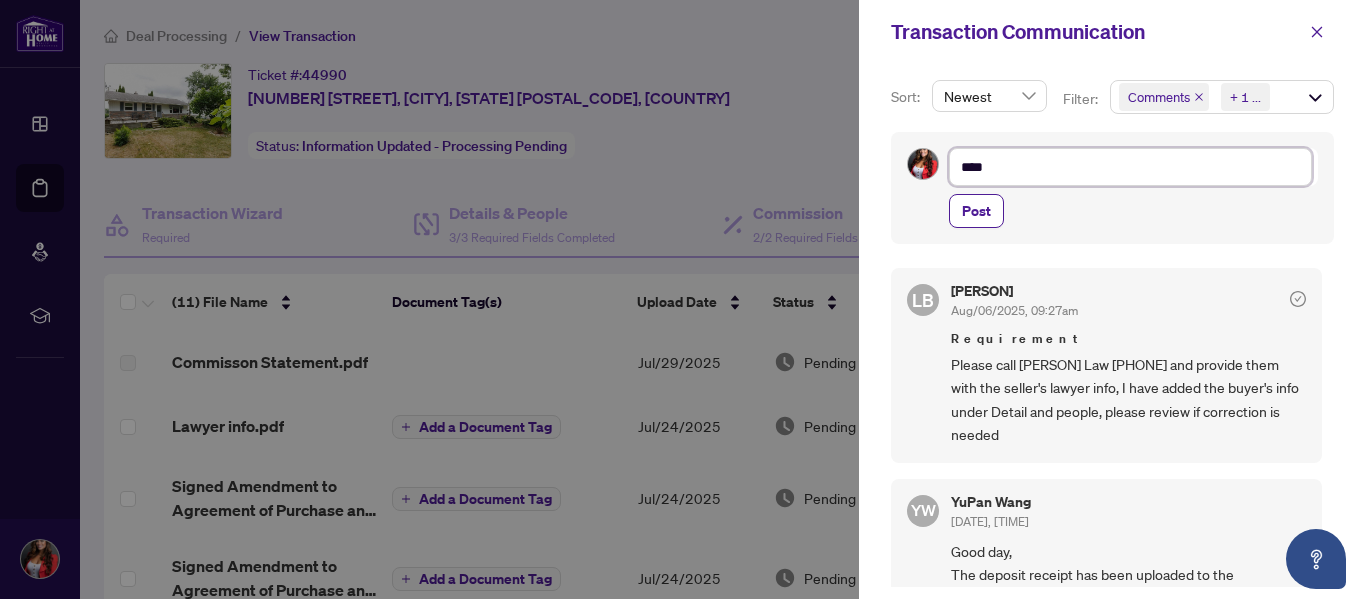 type on "****" 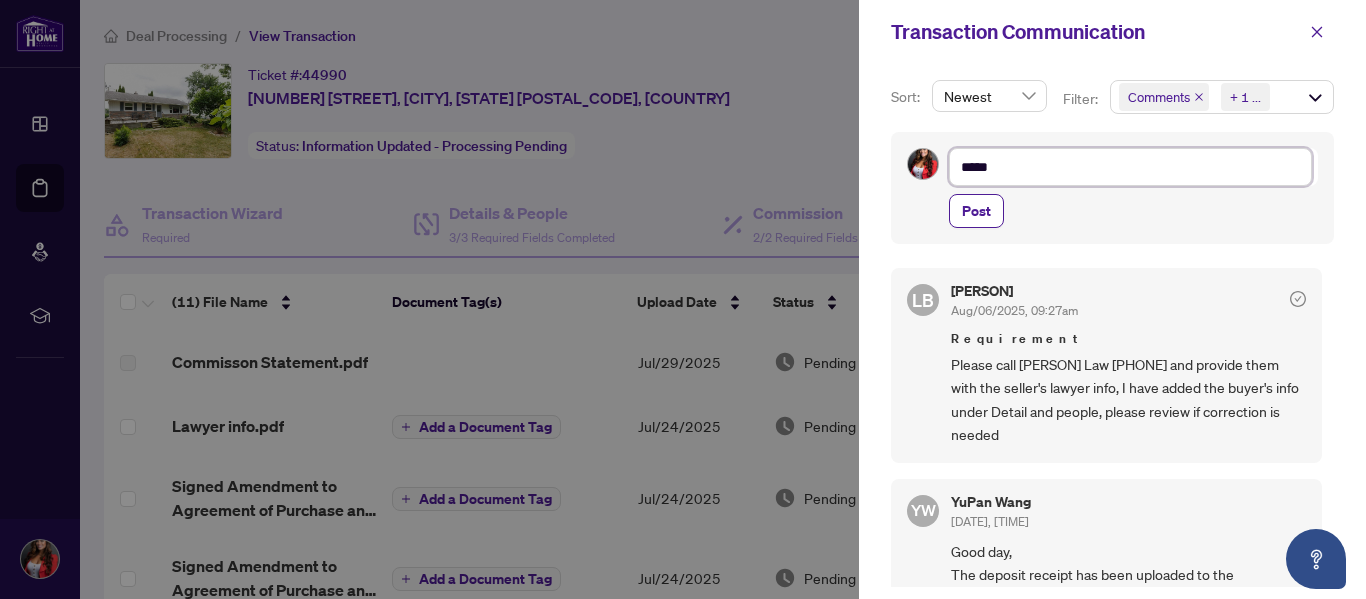 type on "******" 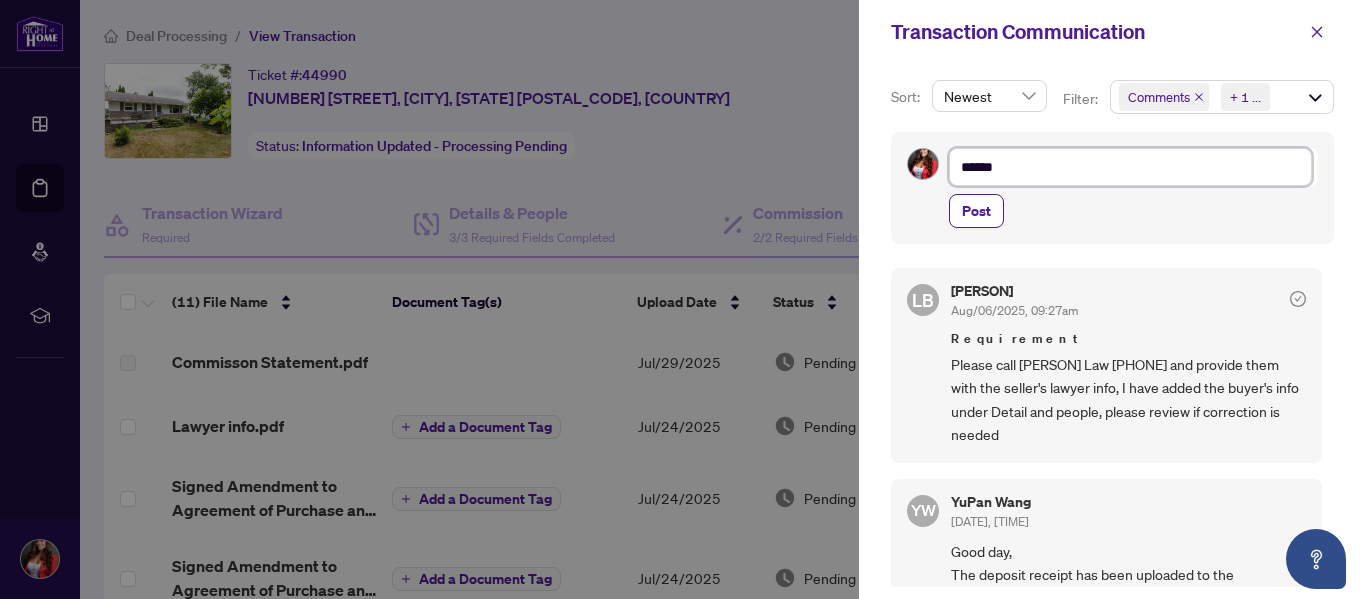 type on "*******" 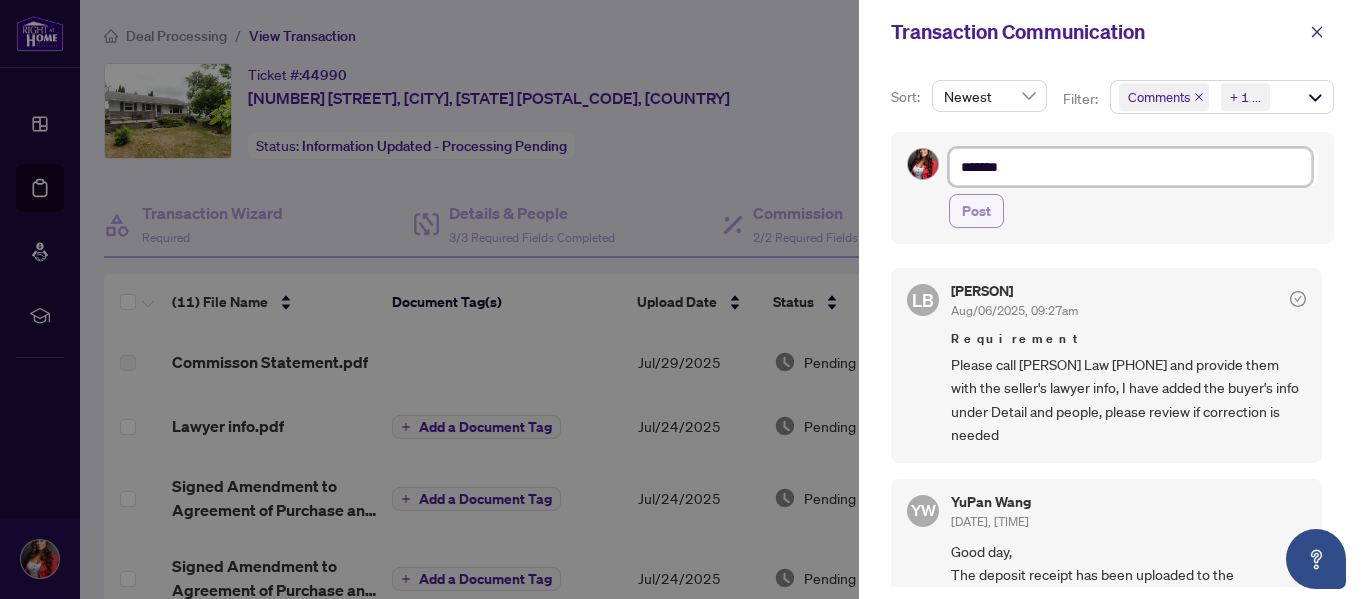 type on "*******" 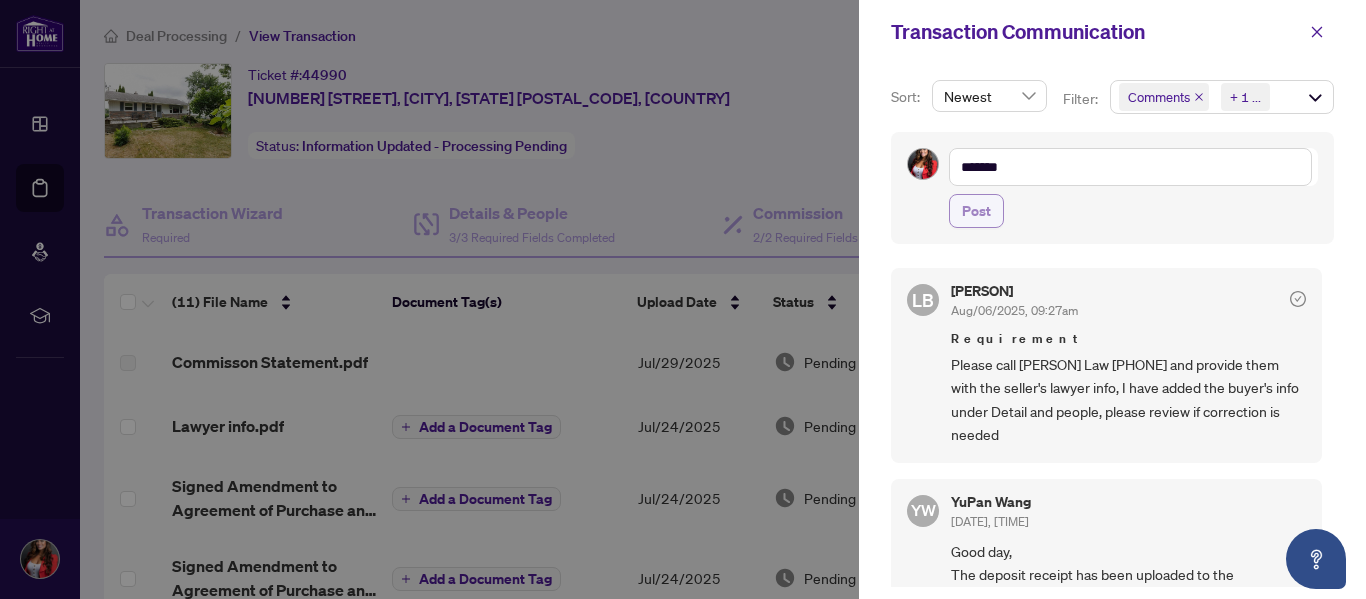 click on "Post" at bounding box center [976, 211] 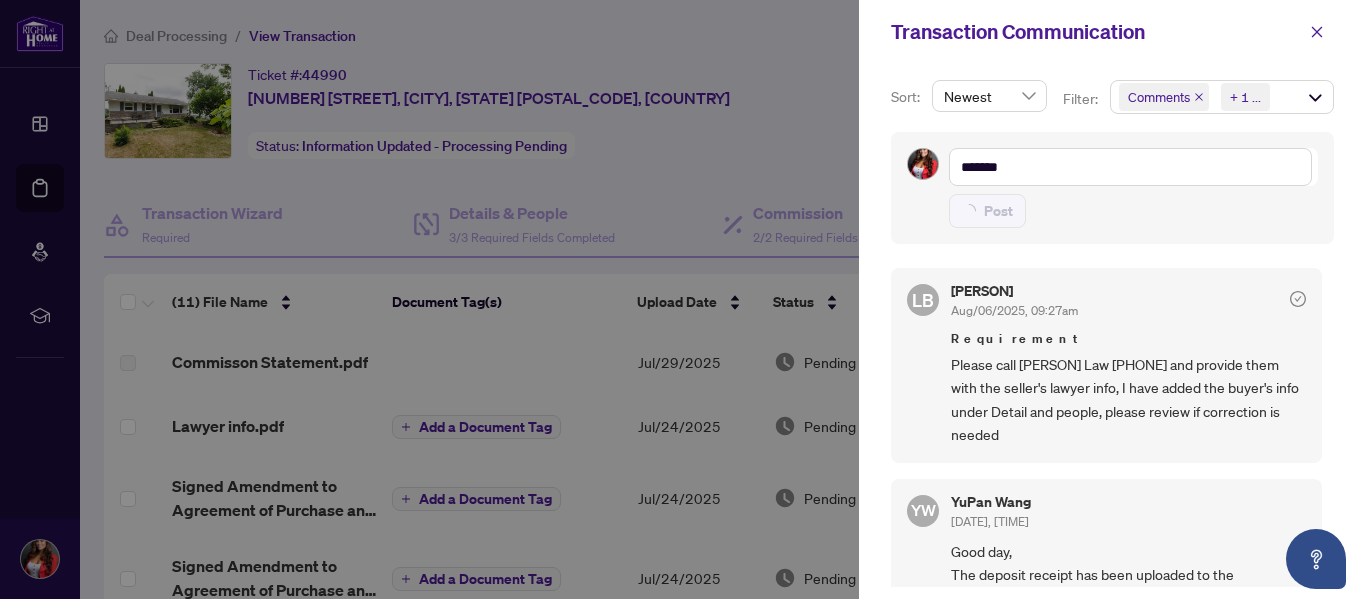 type on "**********" 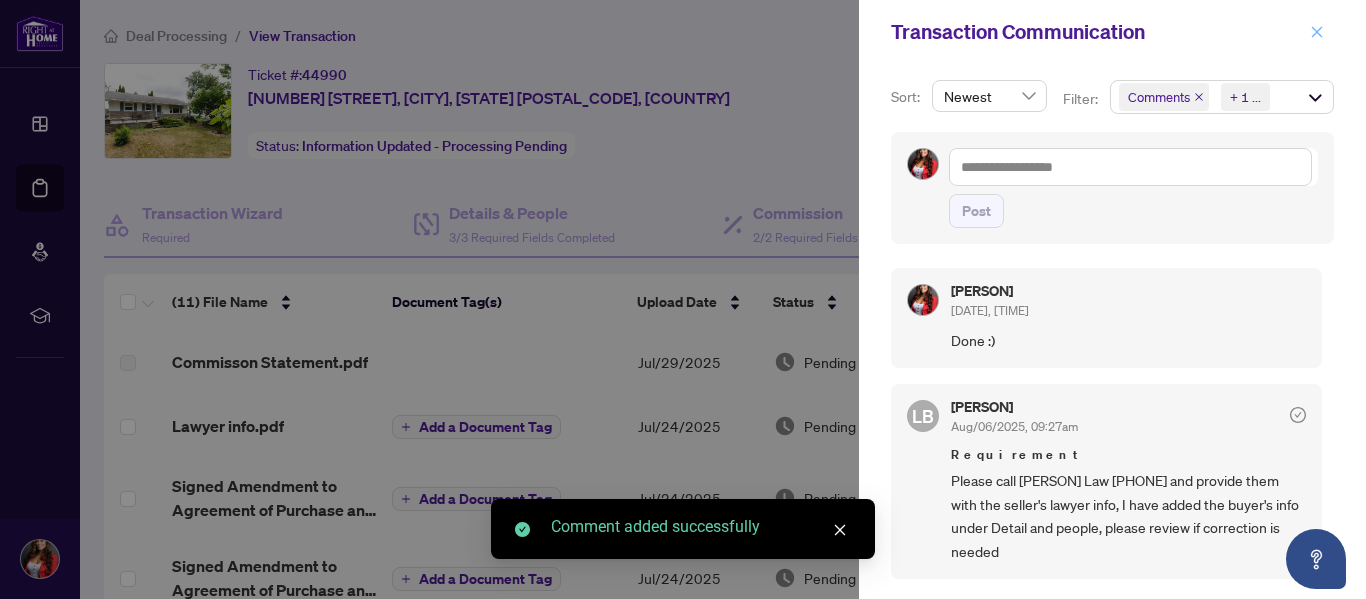 click 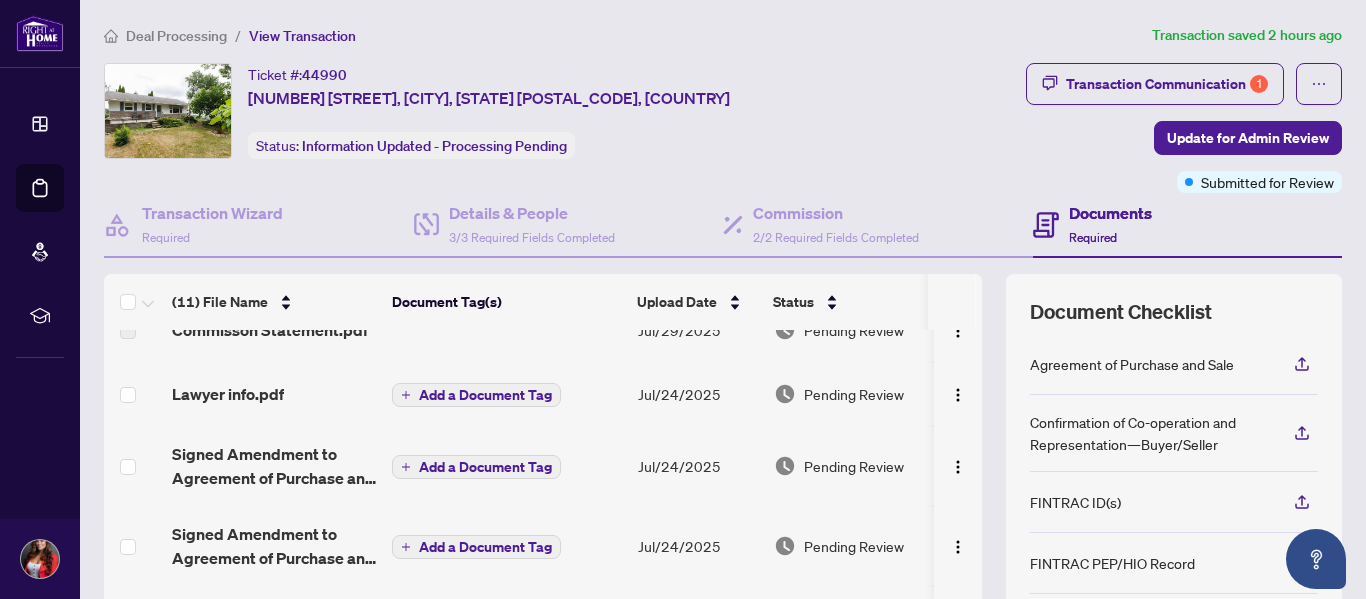 scroll, scrollTop: 0, scrollLeft: 0, axis: both 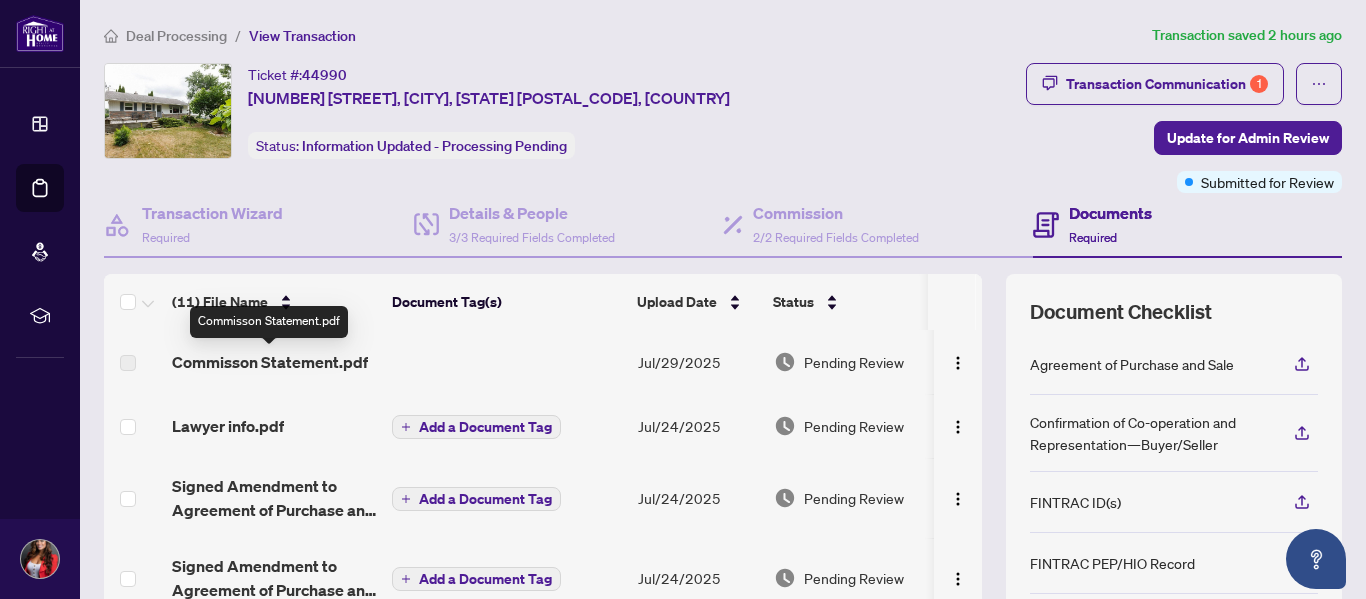 click on "Commisson Statement.pdf" at bounding box center (270, 362) 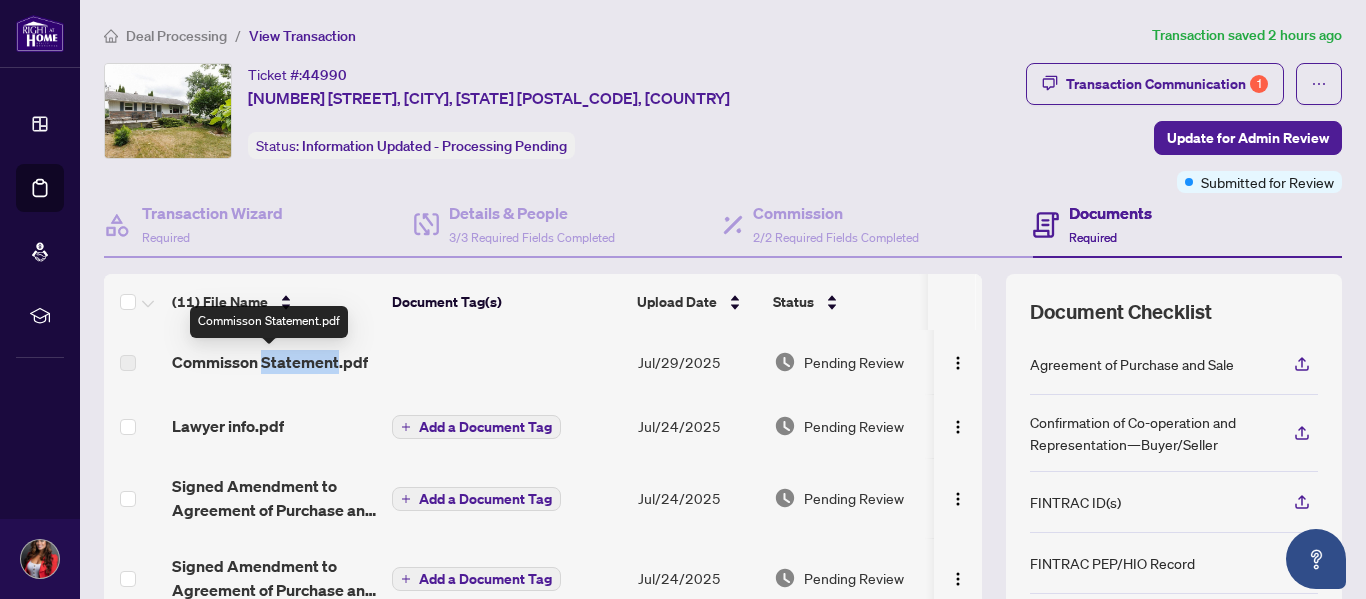 click on "Commisson Statement.pdf" at bounding box center [270, 362] 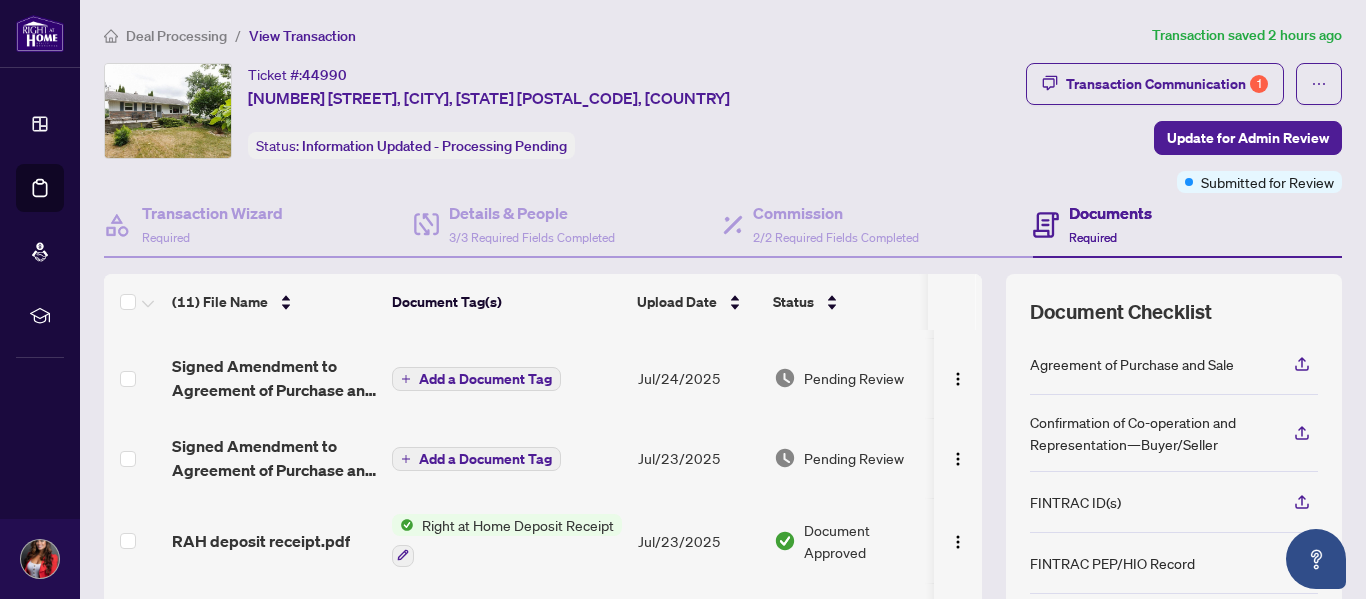 scroll, scrollTop: 0, scrollLeft: 0, axis: both 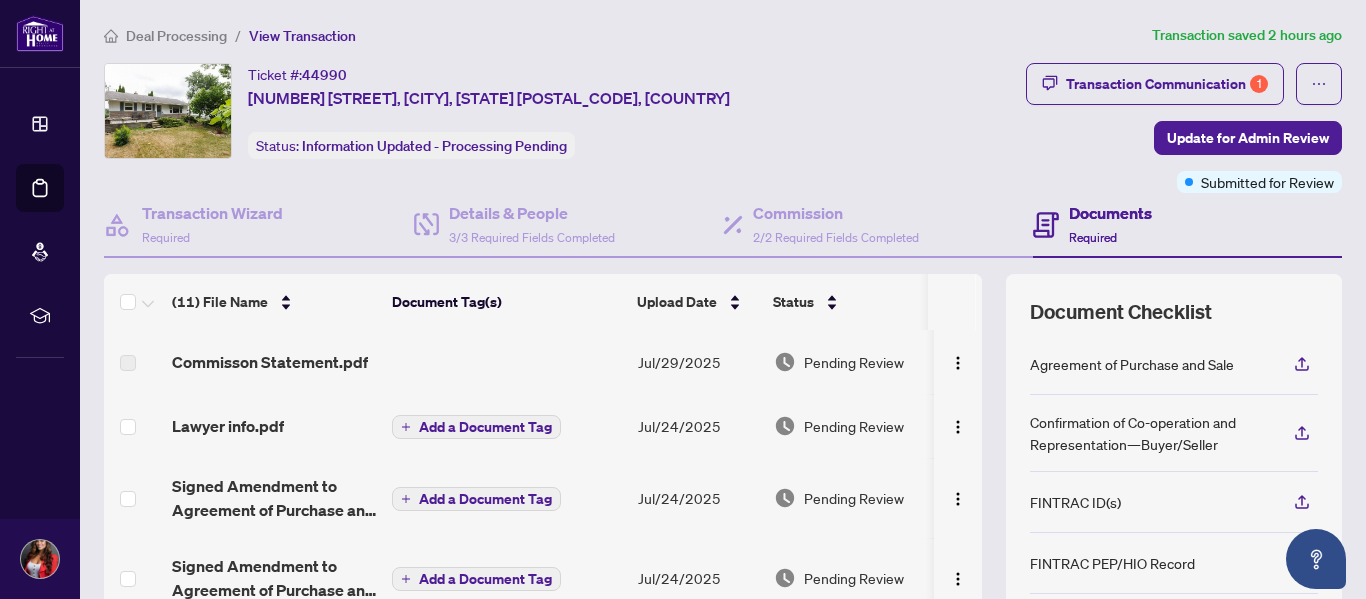 click on "Commisson Statement.pdf" at bounding box center (274, 362) 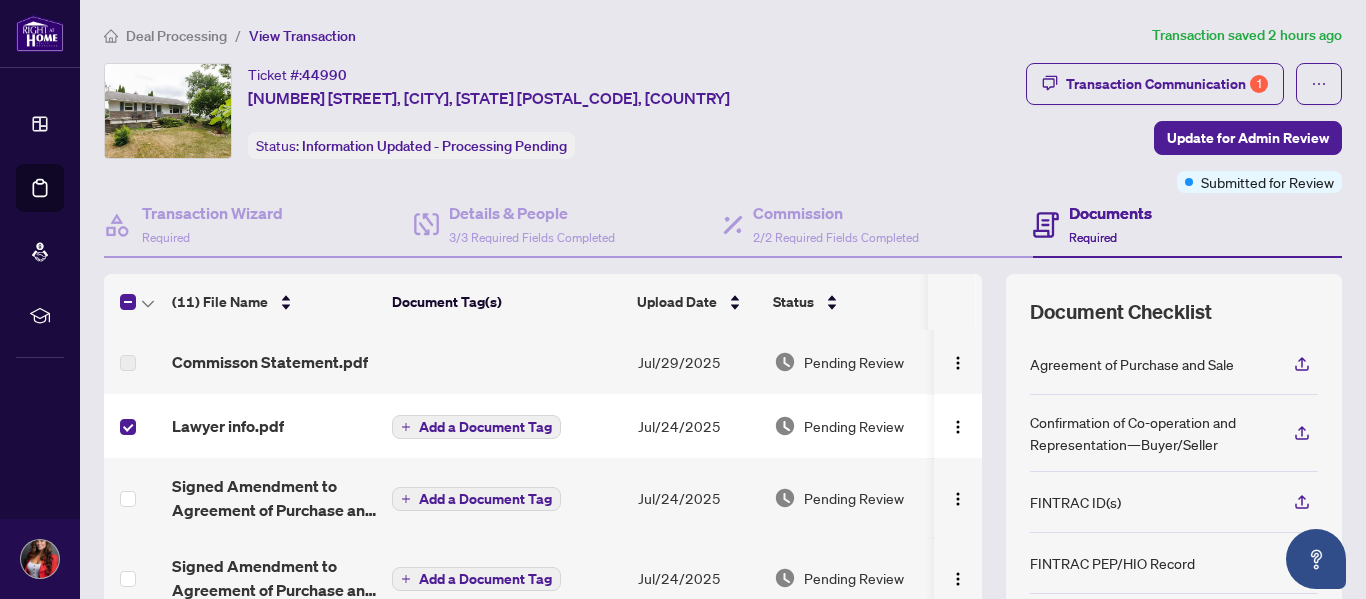 click at bounding box center (134, 362) 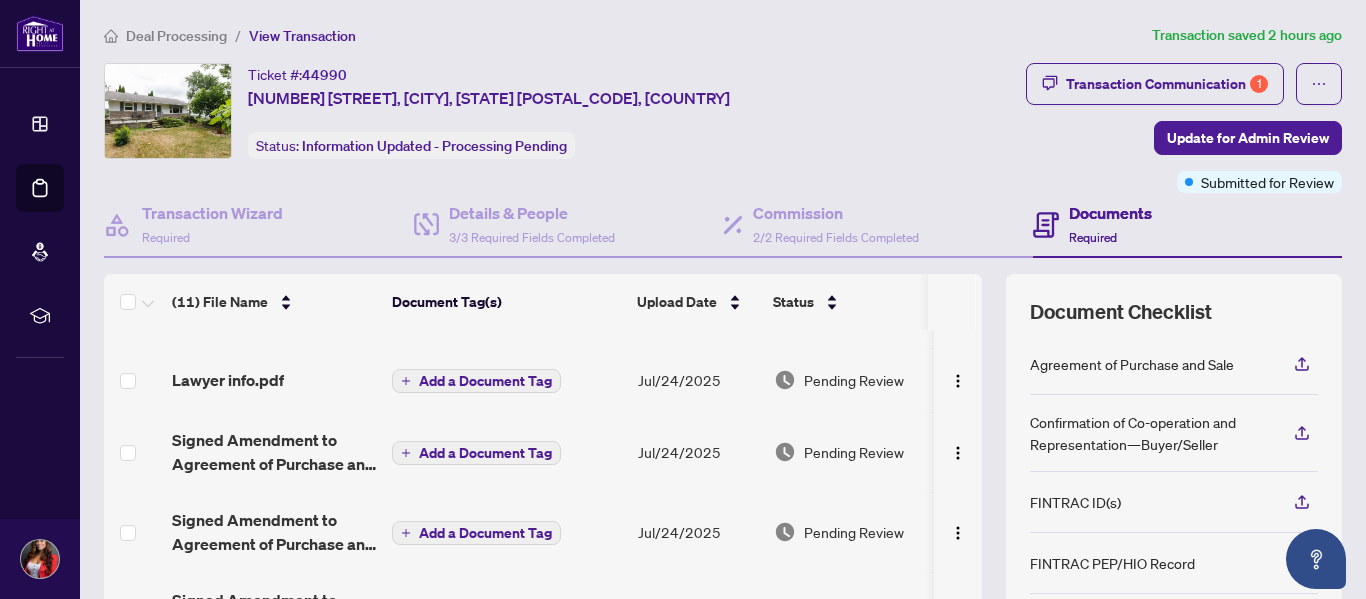 scroll, scrollTop: 0, scrollLeft: 0, axis: both 